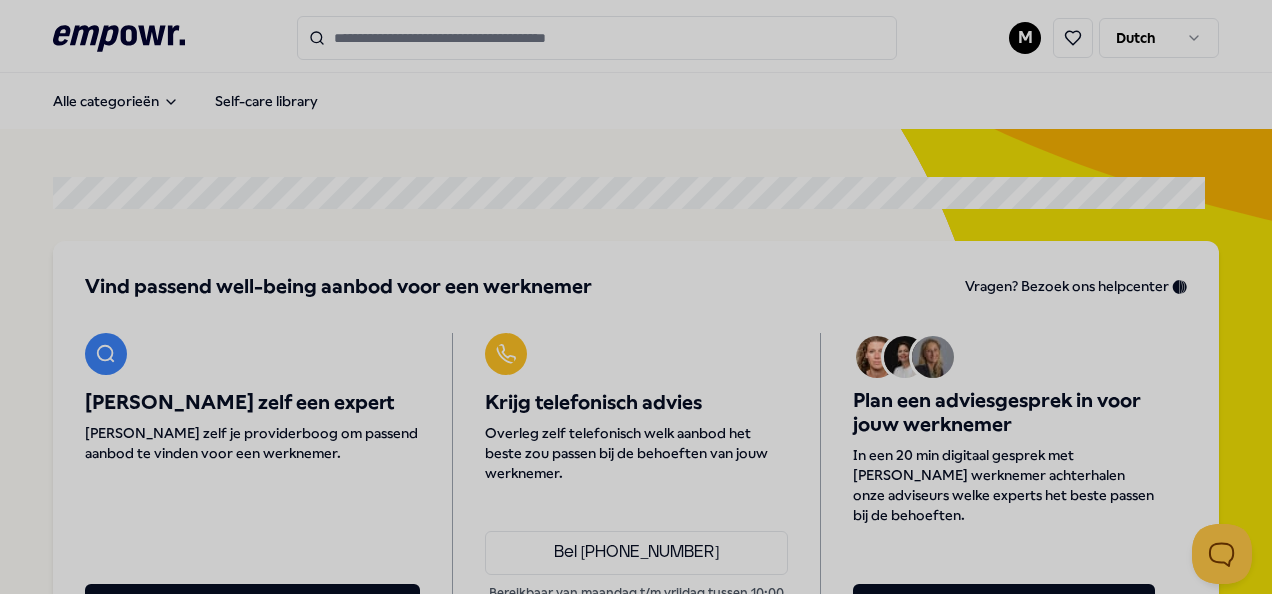 scroll, scrollTop: 0, scrollLeft: 0, axis: both 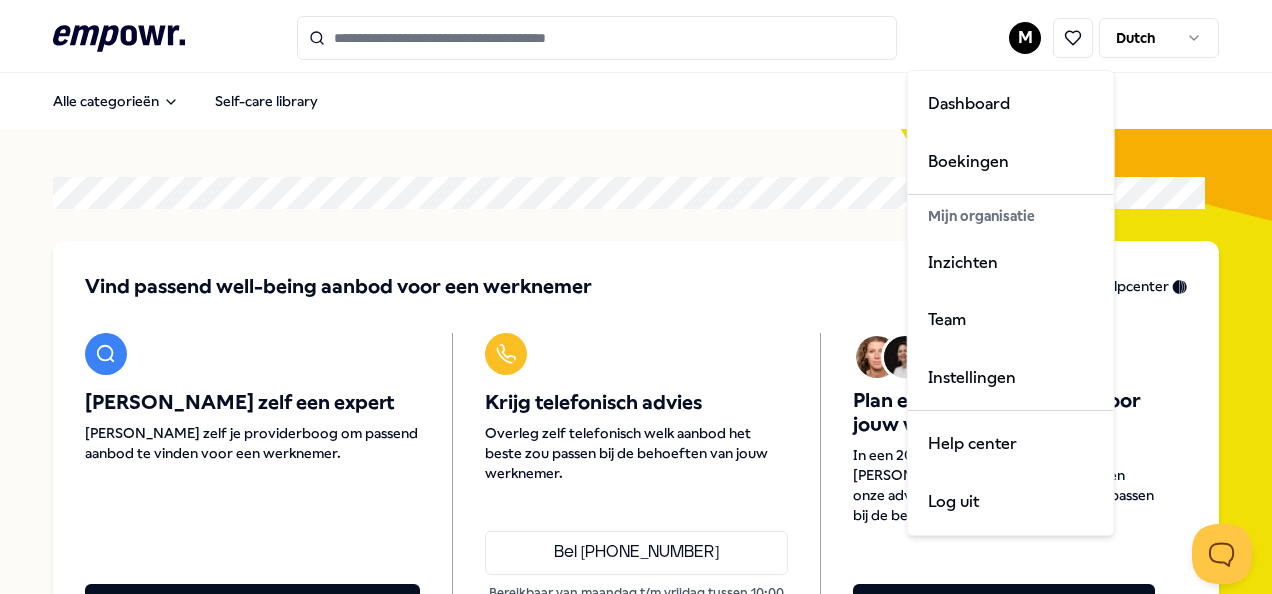 click on ".empowr-logo_svg__cls-1{fill:#03032f} M Dutch Alle categorieën   Self-care library Vind passend well-being aanbod voor een werknemer Vragen? Bezoek ons helpcenter 🛟 [PERSON_NAME] zelf een expert [PERSON_NAME] zelf je providerboog om passend aanbod te vinden voor een werknemer. Bekijk al het aanbod Krijg telefonisch advies [PERSON_NAME] zelf telefonisch welk aanbod het beste zou passen bij de behoeften van jouw werknemer. Bel [PHONE_NUMBER] Bereikbaar van maandag t/m vrijdag tussen 10:00 en 17:00 Plan een adviesgesprek in voor jouw werknemer In een 20 min digitaal gesprek met jouw werknemer achterhalen onze adviseurs welke experts het beste passen bij de behoeften. Plan gesprek voor werknemer [PERSON_NAME] empowr. activiteiten [DATE] 12:00 Meer energie op de werkvloer door gezonde voeding Live session 1 uur [DATE] 12:00 🇳🇱 Hoe om te gaan met onzekerheid? Live session 1 uur [DATE] 12:00 🇬🇧 Effectieve feedback geven en ontvangen Live session 1 uur [DATE] 12:00 Live session 1 uur 1 uur 1 uur" at bounding box center (636, 297) 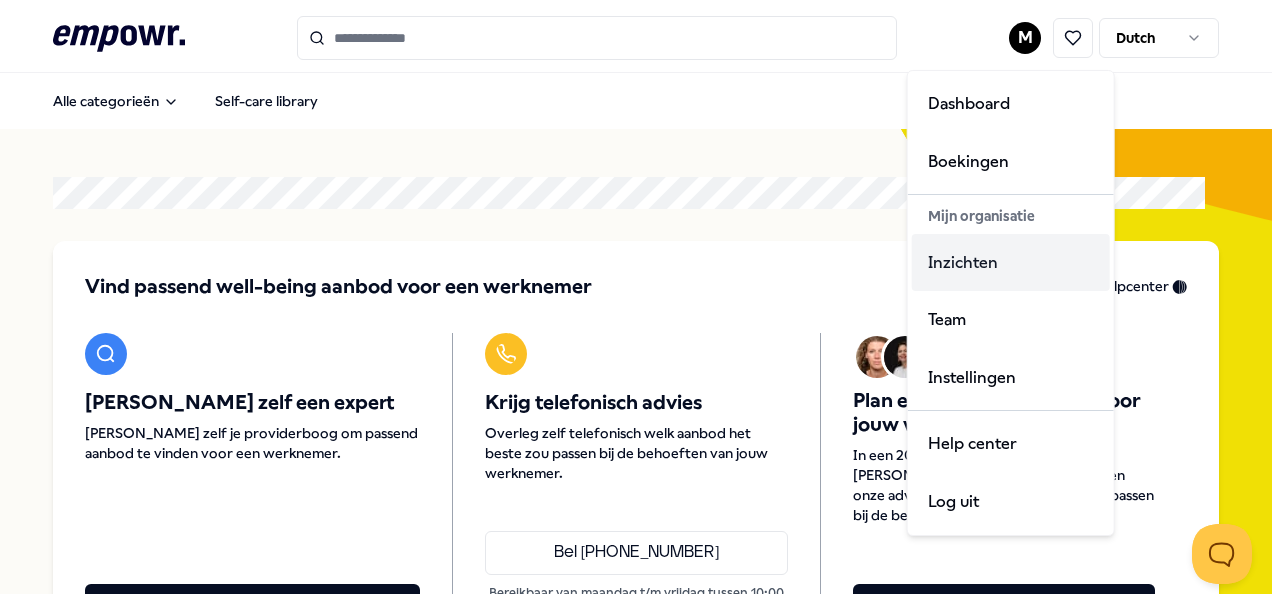 click on "Inzichten" at bounding box center (1011, 263) 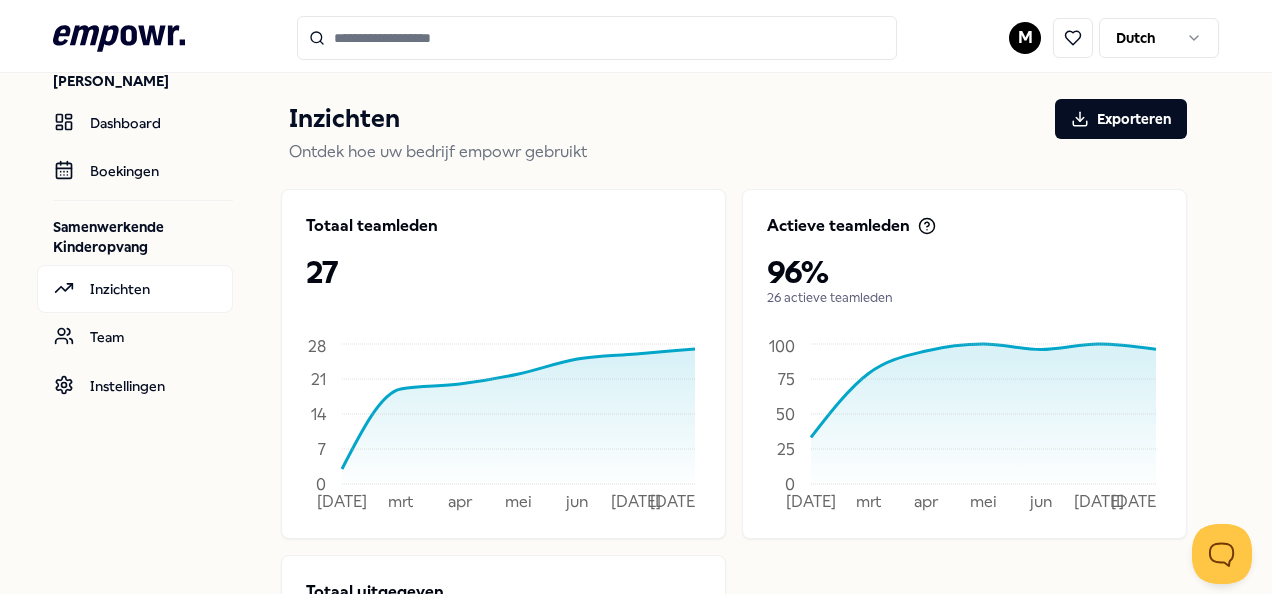 scroll, scrollTop: 0, scrollLeft: 0, axis: both 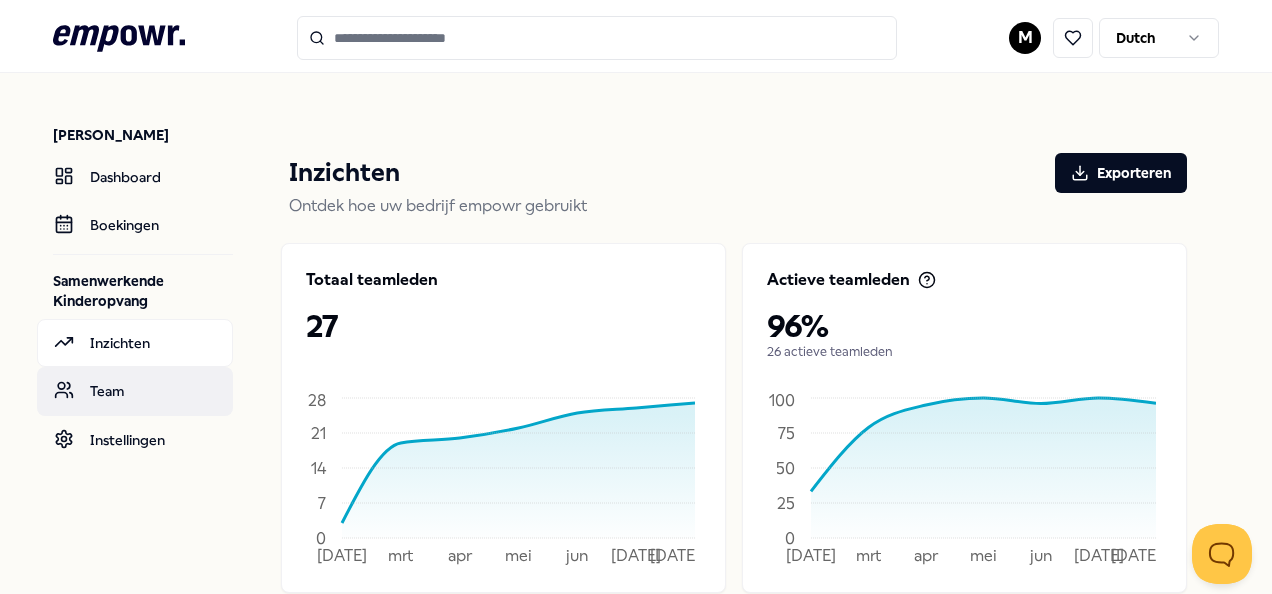 click on "Team" at bounding box center (135, 391) 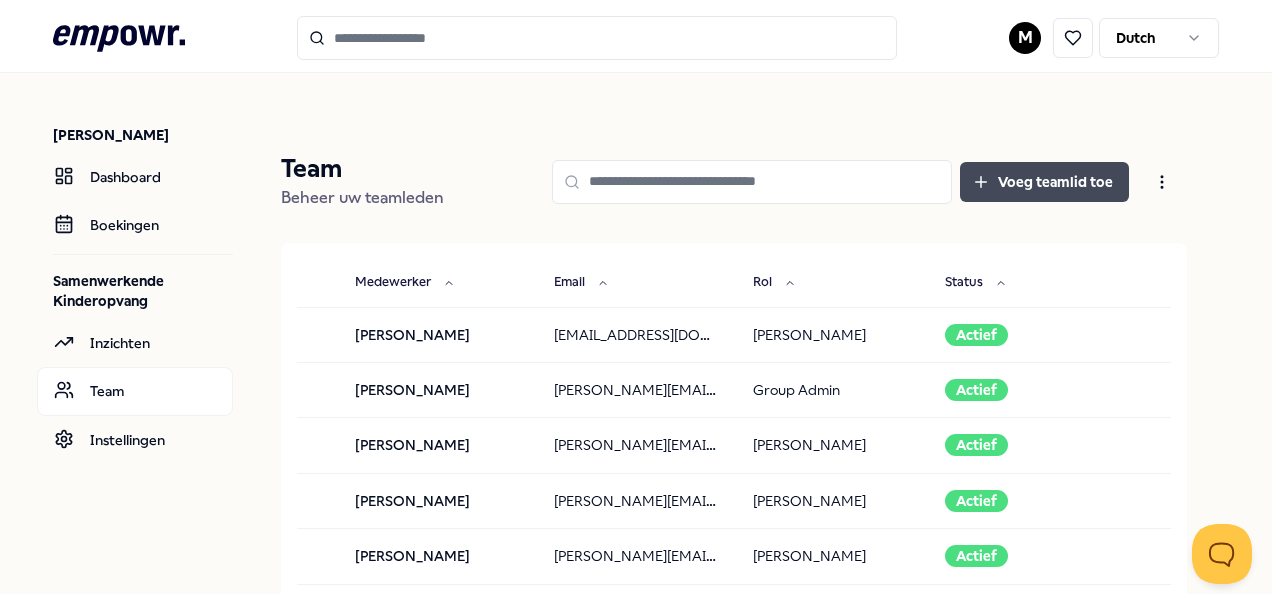 click on "Voeg teamlid toe" at bounding box center (1044, 182) 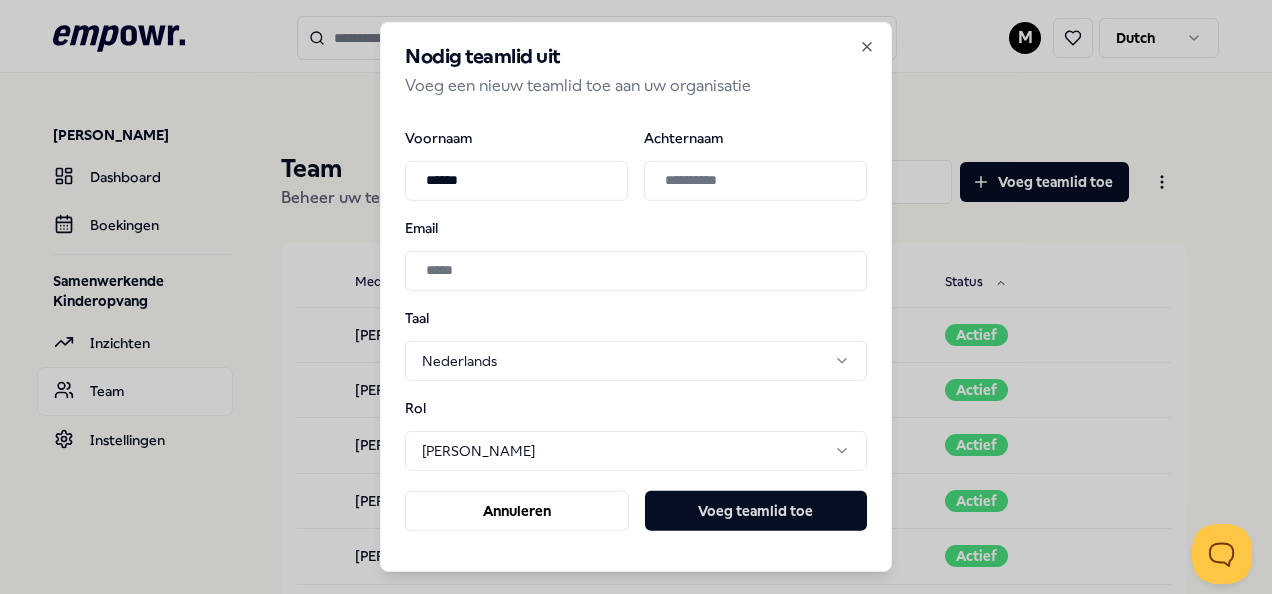 type on "******" 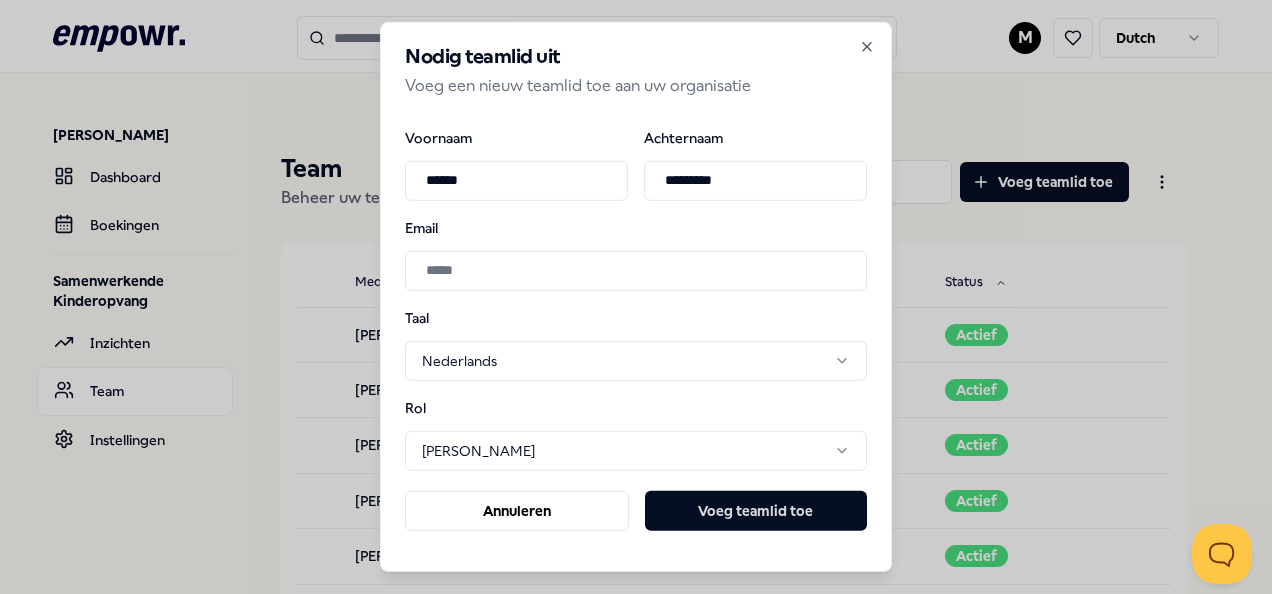 type on "*********" 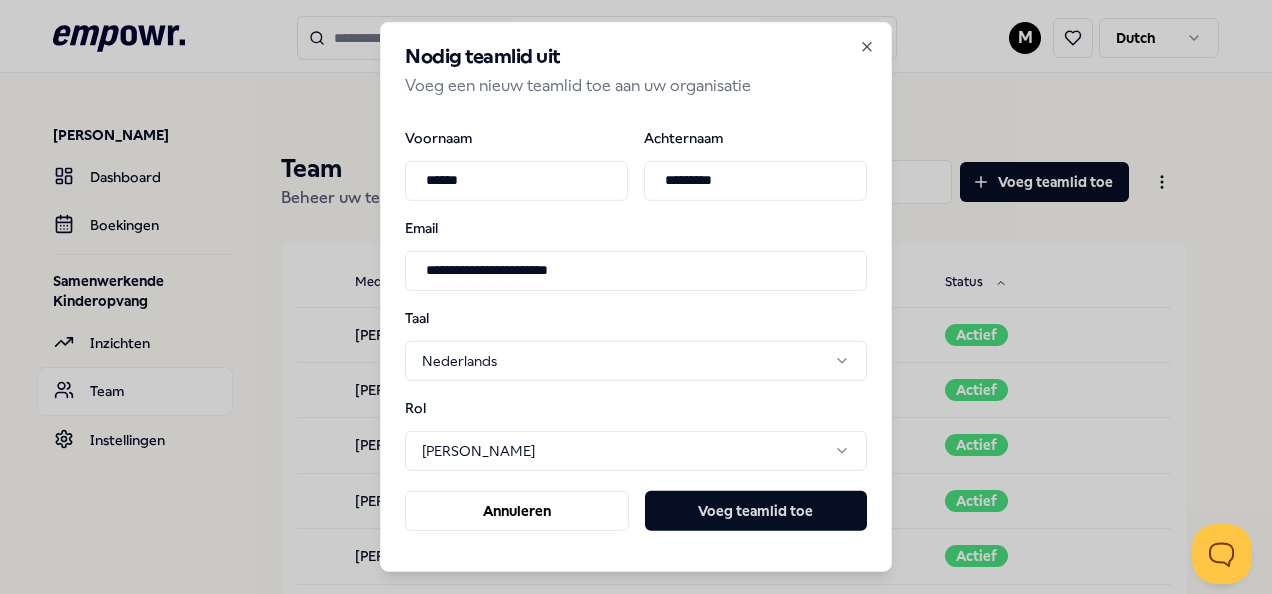 type on "**********" 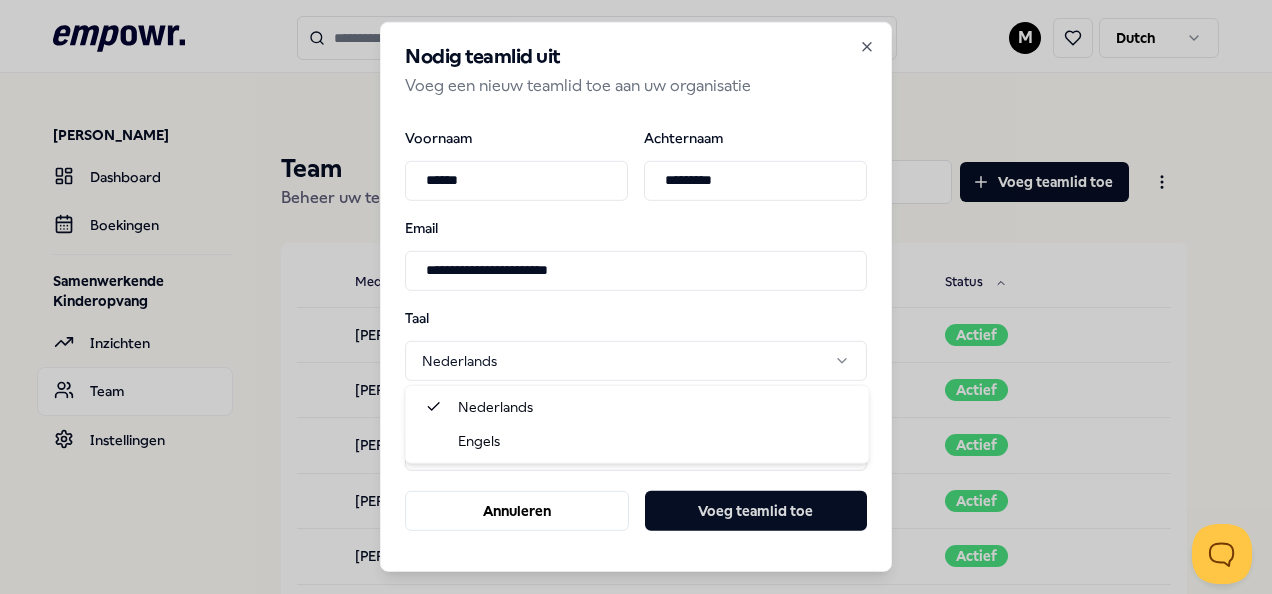 click on ".empowr-logo_svg__cls-1{fill:#03032f} M Dutch [PERSON_NAME] Dashboard Boekingen Samenwerkende Kinderopvang Inzichten Team Instellingen Team Beheer uw teamleden Voeg teamlid toe Medewerker Email Rol Status [PERSON_NAME] [EMAIL_ADDRESS][DOMAIN_NAME] Booker Actief [PERSON_NAME] [PERSON_NAME][EMAIL_ADDRESS][DOMAIN_NAME] Group Admin Actief [PERSON_NAME] [PERSON_NAME][EMAIL_ADDRESS][DOMAIN_NAME] Booker Actief [PERSON_NAME] [PERSON_NAME][EMAIL_ADDRESS][DOMAIN_NAME] [PERSON_NAME] [PERSON_NAME] [PERSON_NAME][EMAIL_ADDRESS][DOMAIN_NAME] Booker Actief [PERSON_NAME] [PERSON_NAME][EMAIL_ADDRESS][DOMAIN_NAME] Booker Actief [PERSON_NAME] [PERSON_NAME][EMAIL_ADDRESS][DOMAIN_NAME] Booker Actief [PERSON_NAME] [PERSON_NAME][EMAIL_ADDRESS][DOMAIN_NAME] Group Admin Actief [PERSON_NAME] [PERSON_NAME][EMAIL_ADDRESS][DOMAIN_NAME] Booker Actief [PERSON_NAME] [PERSON_NAME][EMAIL_ADDRESS][DOMAIN_NAME] Booker Actief [PERSON_NAME] [PERSON_NAME][EMAIL_ADDRESS][DOMAIN_NAME] [PERSON_NAME] [PERSON_NAME] Booker Actief Actief" at bounding box center [636, 297] 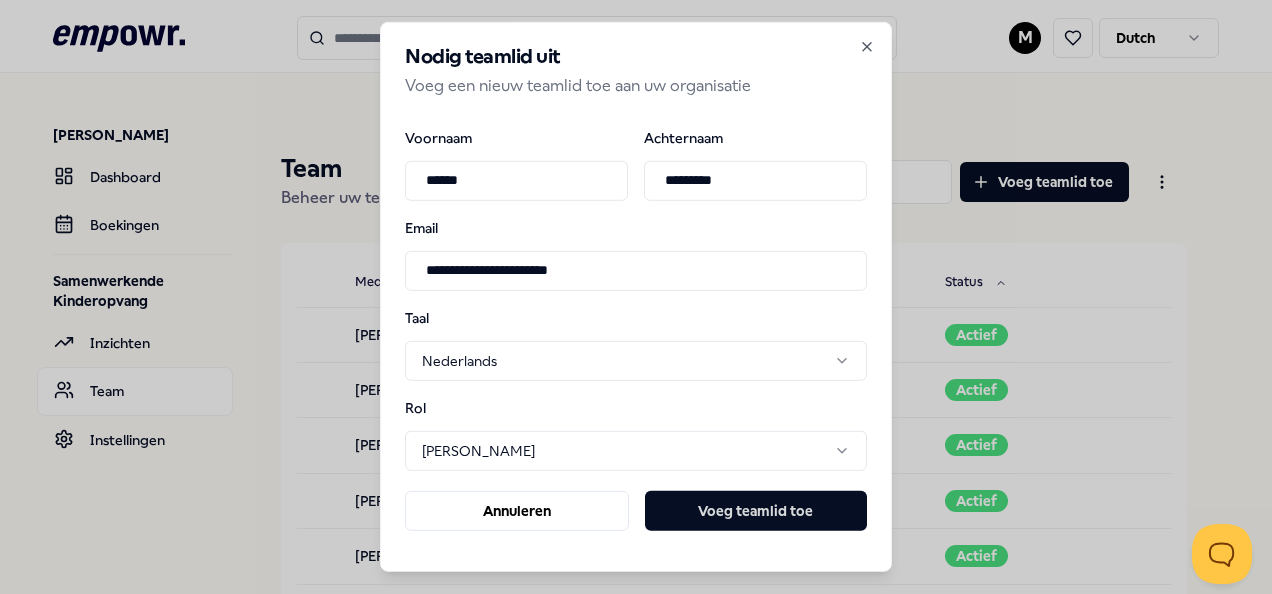 click on ".empowr-logo_svg__cls-1{fill:#03032f} M Dutch [PERSON_NAME] Dashboard Boekingen Samenwerkende Kinderopvang Inzichten Team Instellingen Team Beheer uw teamleden Voeg teamlid toe Medewerker Email Rol Status [PERSON_NAME] [EMAIL_ADDRESS][DOMAIN_NAME] Booker Actief [PERSON_NAME] [PERSON_NAME][EMAIL_ADDRESS][DOMAIN_NAME] Group Admin Actief [PERSON_NAME] [PERSON_NAME][EMAIL_ADDRESS][DOMAIN_NAME] Booker Actief [PERSON_NAME] [PERSON_NAME][EMAIL_ADDRESS][DOMAIN_NAME] [PERSON_NAME] [PERSON_NAME] [PERSON_NAME][EMAIL_ADDRESS][DOMAIN_NAME] Booker Actief [PERSON_NAME] [PERSON_NAME][EMAIL_ADDRESS][DOMAIN_NAME] Booker Actief [PERSON_NAME] [PERSON_NAME][EMAIL_ADDRESS][DOMAIN_NAME] Booker Actief [PERSON_NAME] [PERSON_NAME][EMAIL_ADDRESS][DOMAIN_NAME] Group Admin Actief [PERSON_NAME] [PERSON_NAME][EMAIL_ADDRESS][DOMAIN_NAME] Booker Actief [PERSON_NAME] [PERSON_NAME][EMAIL_ADDRESS][DOMAIN_NAME] Booker Actief [PERSON_NAME] [PERSON_NAME][EMAIL_ADDRESS][DOMAIN_NAME] [PERSON_NAME] [PERSON_NAME] Booker Actief Actief" at bounding box center (636, 297) 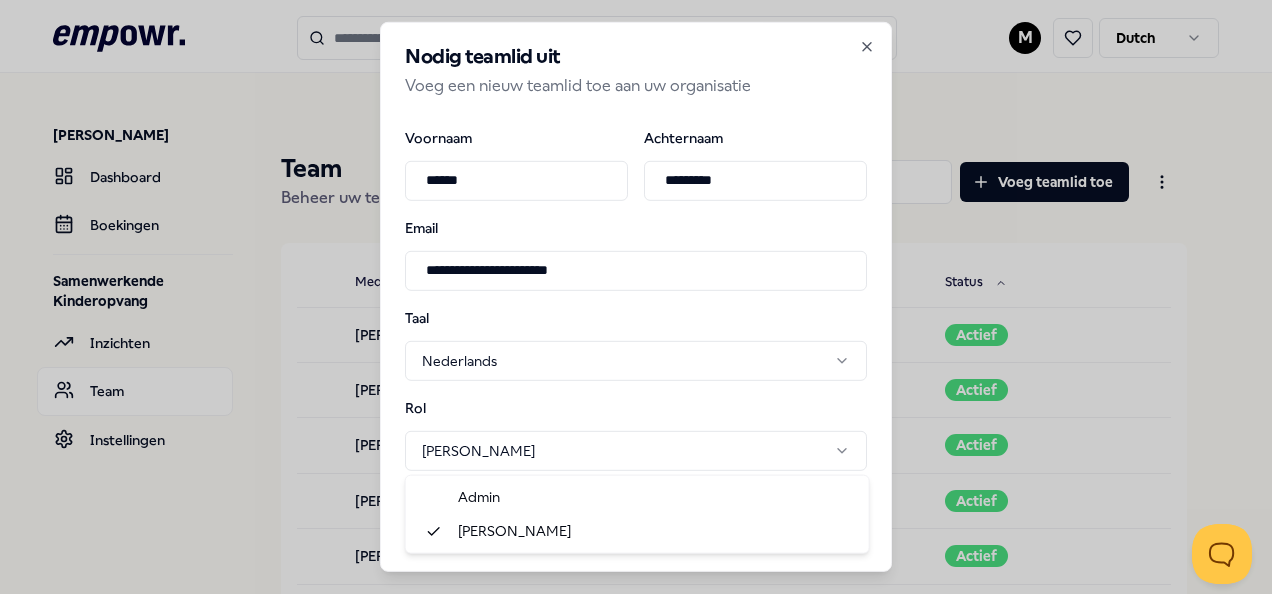 click on ".empowr-logo_svg__cls-1{fill:#03032f} M Dutch [PERSON_NAME] Dashboard Boekingen Samenwerkende Kinderopvang Inzichten Team Instellingen Team Beheer uw teamleden Voeg teamlid toe Medewerker Email Rol Status [PERSON_NAME] [EMAIL_ADDRESS][DOMAIN_NAME] Booker Actief [PERSON_NAME] [PERSON_NAME][EMAIL_ADDRESS][DOMAIN_NAME] Group Admin Actief [PERSON_NAME] [PERSON_NAME][EMAIL_ADDRESS][DOMAIN_NAME] Booker Actief [PERSON_NAME] [PERSON_NAME][EMAIL_ADDRESS][DOMAIN_NAME] [PERSON_NAME] [PERSON_NAME] [PERSON_NAME][EMAIL_ADDRESS][DOMAIN_NAME] Booker Actief [PERSON_NAME] [PERSON_NAME][EMAIL_ADDRESS][DOMAIN_NAME] Booker Actief [PERSON_NAME] [PERSON_NAME][EMAIL_ADDRESS][DOMAIN_NAME] Booker Actief [PERSON_NAME] [PERSON_NAME][EMAIL_ADDRESS][DOMAIN_NAME] Group Admin Actief [PERSON_NAME] [PERSON_NAME][EMAIL_ADDRESS][DOMAIN_NAME] Booker Actief [PERSON_NAME] [PERSON_NAME][EMAIL_ADDRESS][DOMAIN_NAME] Booker Actief [PERSON_NAME] [PERSON_NAME][EMAIL_ADDRESS][DOMAIN_NAME] [PERSON_NAME] [PERSON_NAME] Booker Actief Actief" at bounding box center (636, 297) 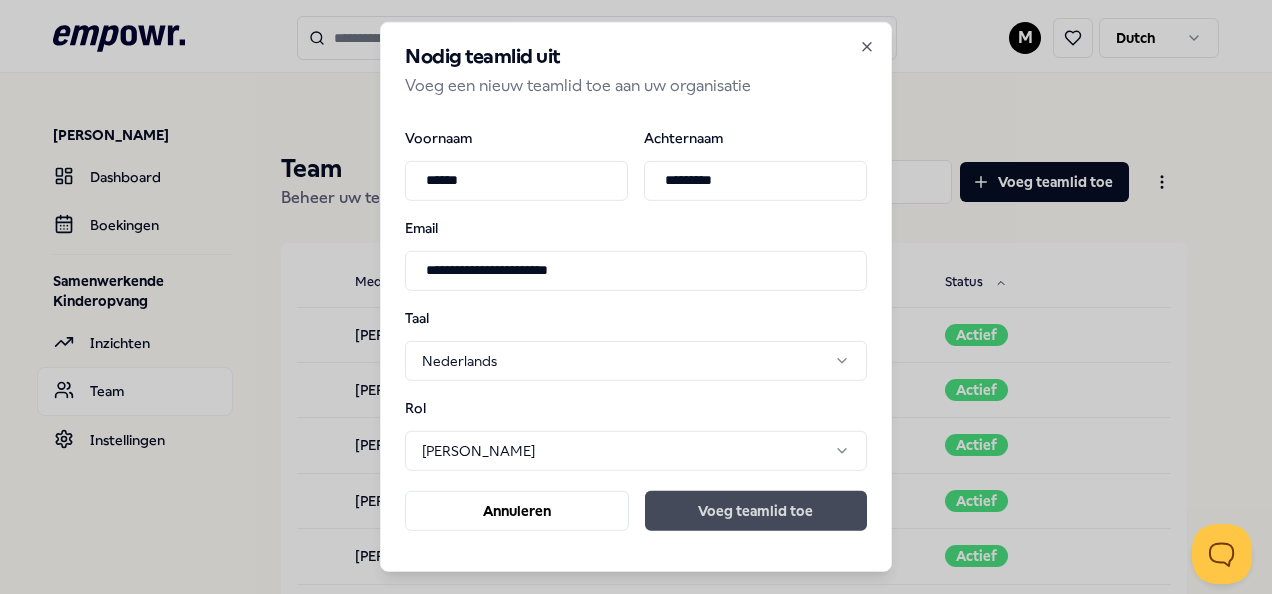 click on "Voeg teamlid toe" at bounding box center [756, 511] 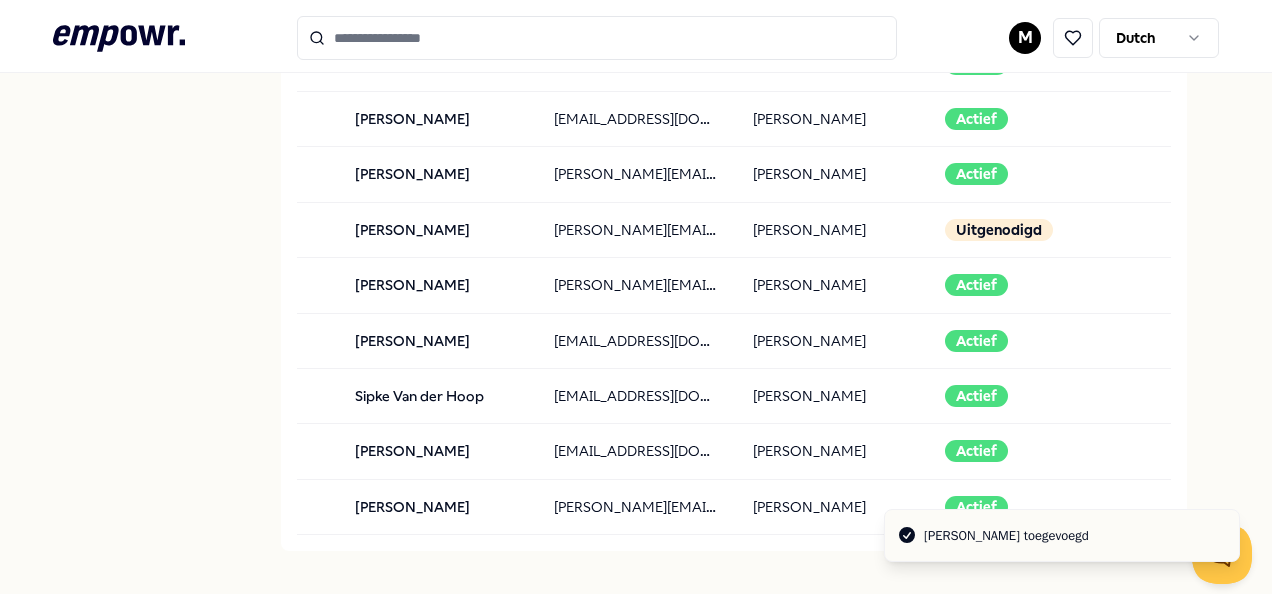 scroll, scrollTop: 994, scrollLeft: 0, axis: vertical 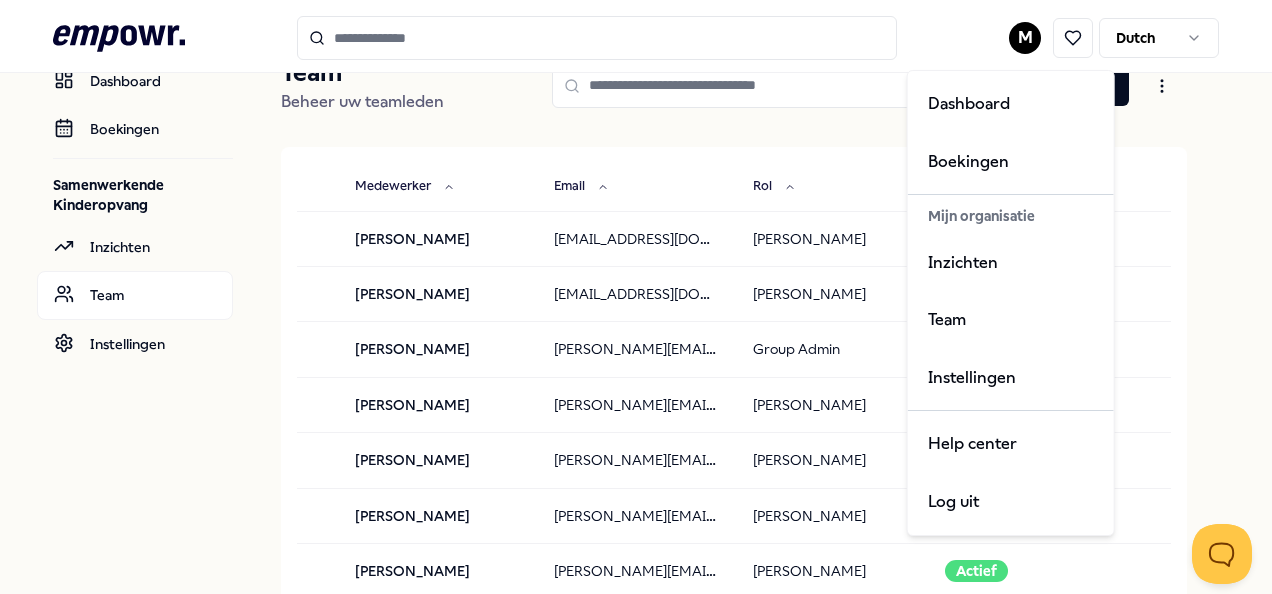 click on ".empowr-logo_svg__cls-1{fill:#03032f} M Dutch [PERSON_NAME] Dashboard Boekingen Samenwerkende Kinderopvang Inzichten Team Instellingen Team Beheer uw teamleden Voeg teamlid toe Medewerker Email Rol Status [PERSON_NAME] [PERSON_NAME][EMAIL_ADDRESS][DOMAIN_NAME] [PERSON_NAME] [PERSON_NAME] [EMAIL_ADDRESS][DOMAIN_NAME] Booker Actief [PERSON_NAME] [PERSON_NAME][EMAIL_ADDRESS][DOMAIN_NAME] Group Admin Actief [PERSON_NAME] [PERSON_NAME][EMAIL_ADDRESS][DOMAIN_NAME] Booker Actief [PERSON_NAME] [PERSON_NAME][EMAIL_ADDRESS][DOMAIN_NAME] Booker Actief [PERSON_NAME] [PERSON_NAME][EMAIL_ADDRESS][DOMAIN_NAME] Booker Actief [PERSON_NAME] [PERSON_NAME][EMAIL_ADDRESS][DOMAIN_NAME] Booker Actief [PERSON_NAME] [PERSON_NAME][EMAIL_ADDRESS][DOMAIN_NAME] Booker Actief [PERSON_NAME] [PERSON_NAME][EMAIL_ADDRESS][DOMAIN_NAME] Group Admin Actief [PERSON_NAME] [PERSON_NAME][EMAIL_ADDRESS][DOMAIN_NAME] [PERSON_NAME] [PERSON_NAME] [PERSON_NAME][EMAIL_ADDRESS][DOMAIN_NAME] Booker Actief [PERSON_NAME] Booker Actief [PERSON_NAME]" at bounding box center (636, 297) 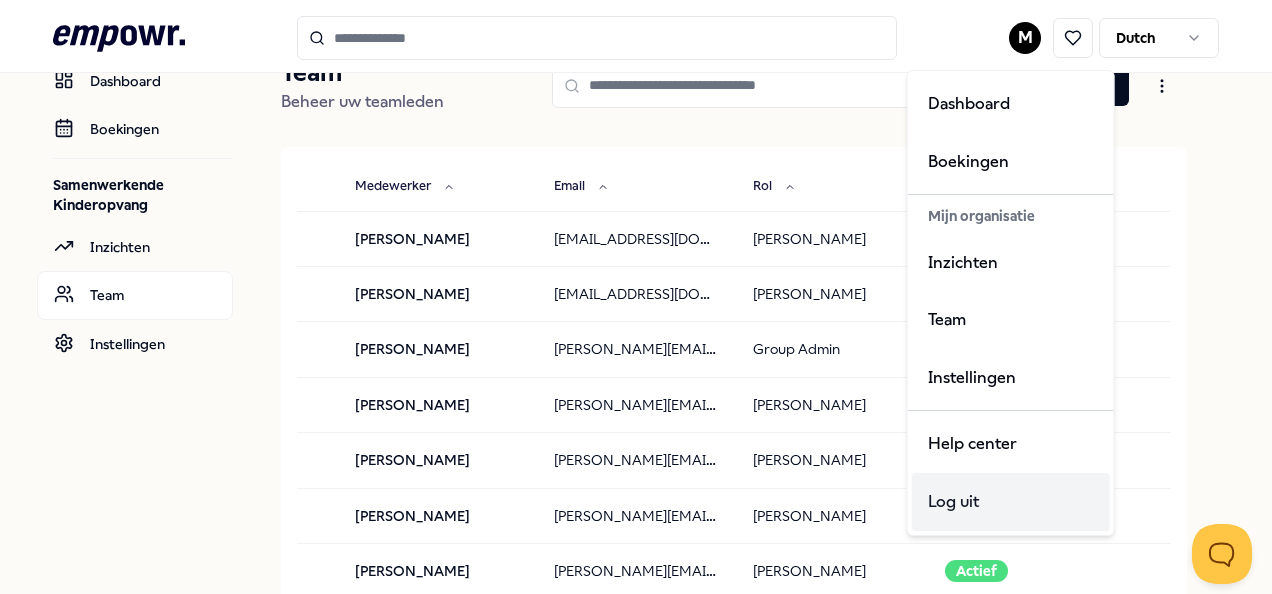 click on "Log uit" at bounding box center [1011, 502] 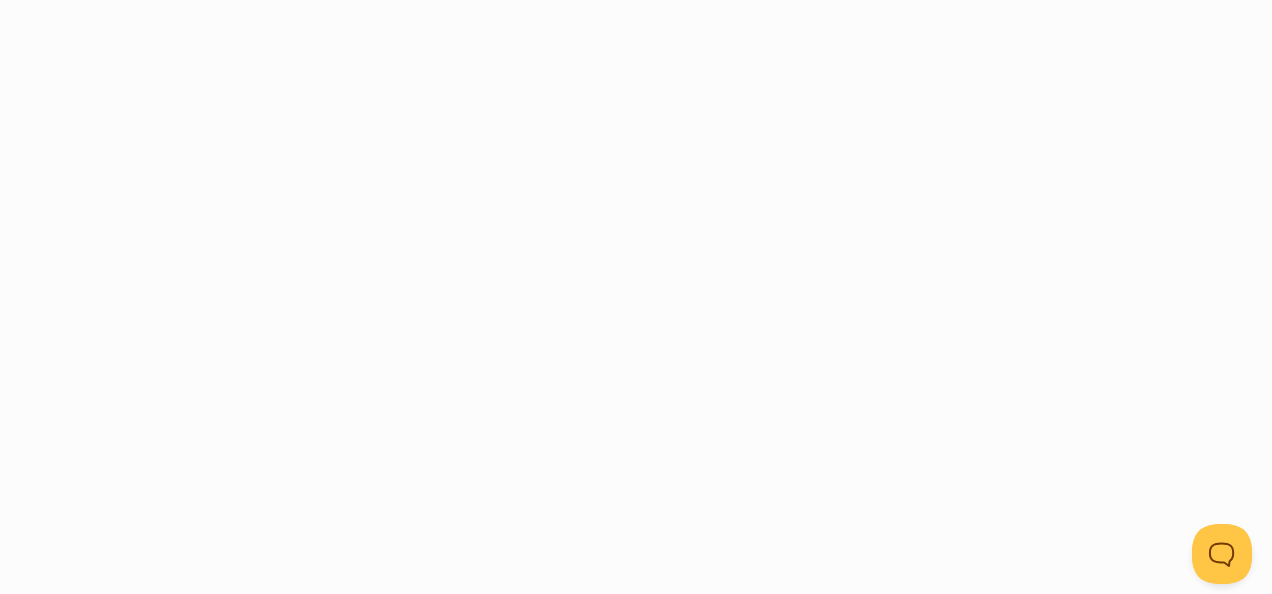 scroll, scrollTop: 0, scrollLeft: 0, axis: both 